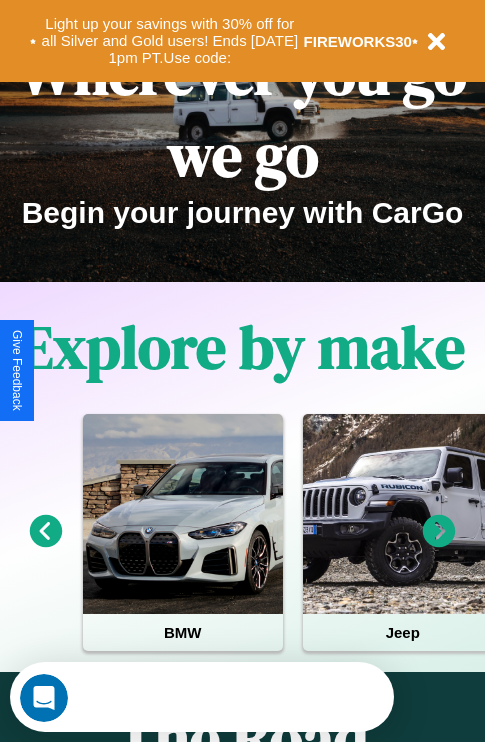 scroll, scrollTop: 308, scrollLeft: 0, axis: vertical 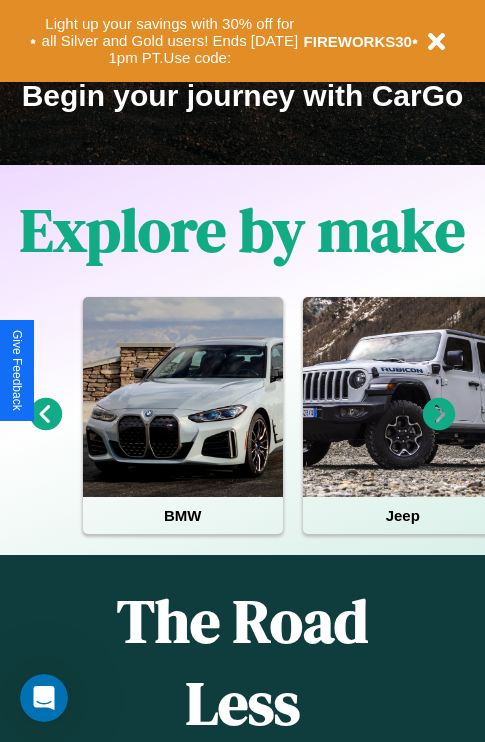 click 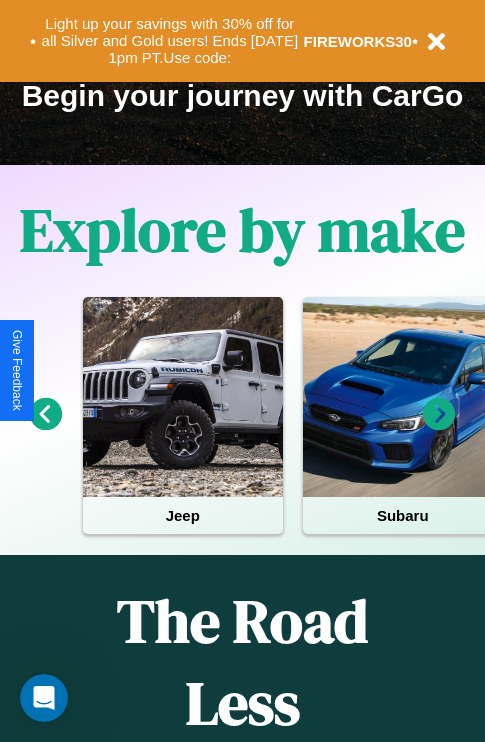 click 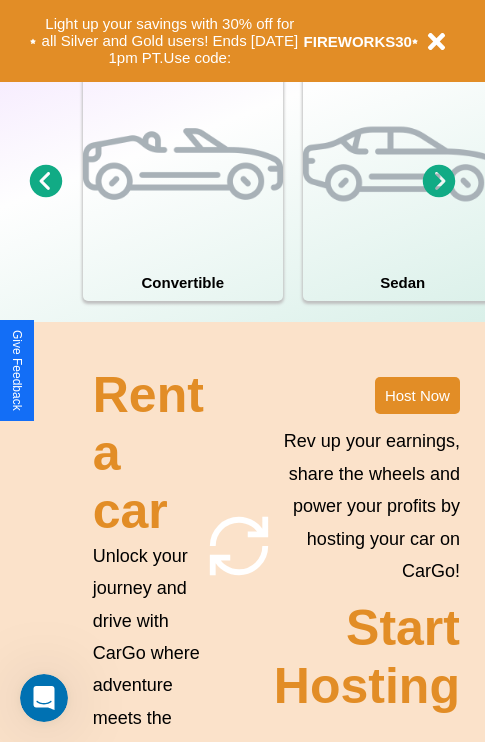scroll, scrollTop: 1558, scrollLeft: 0, axis: vertical 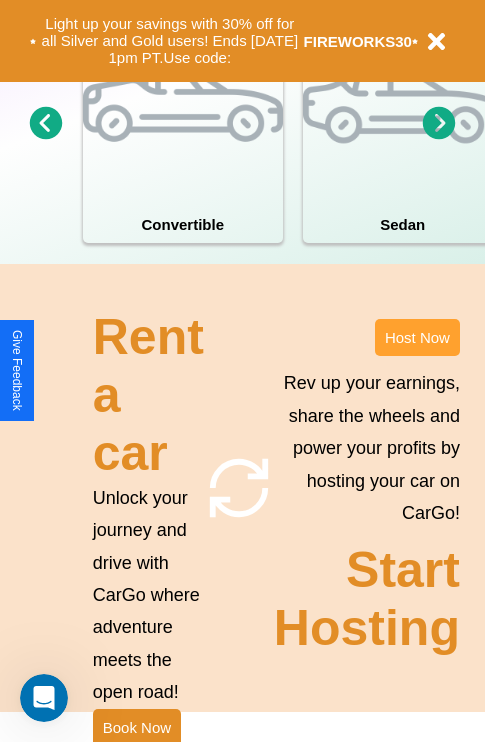 click on "Host Now" at bounding box center [417, 337] 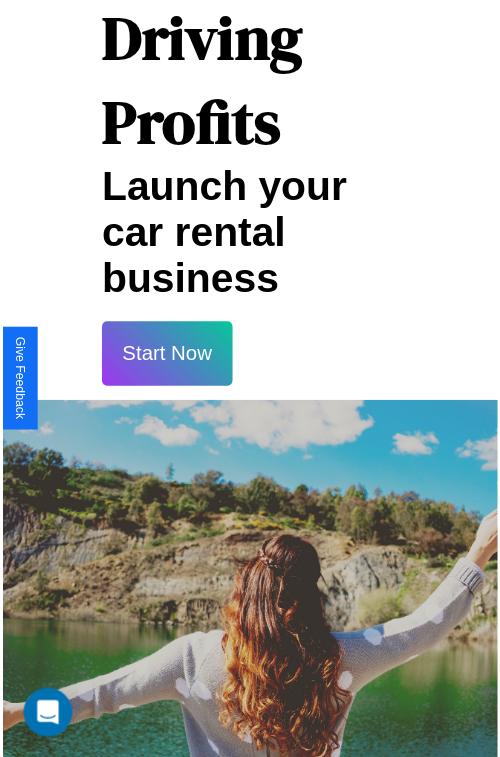 scroll, scrollTop: 35, scrollLeft: 0, axis: vertical 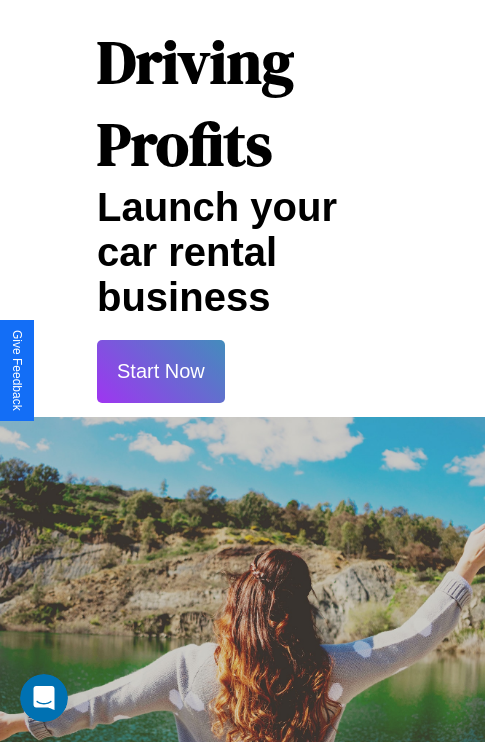 click on "Start Now" at bounding box center [161, 371] 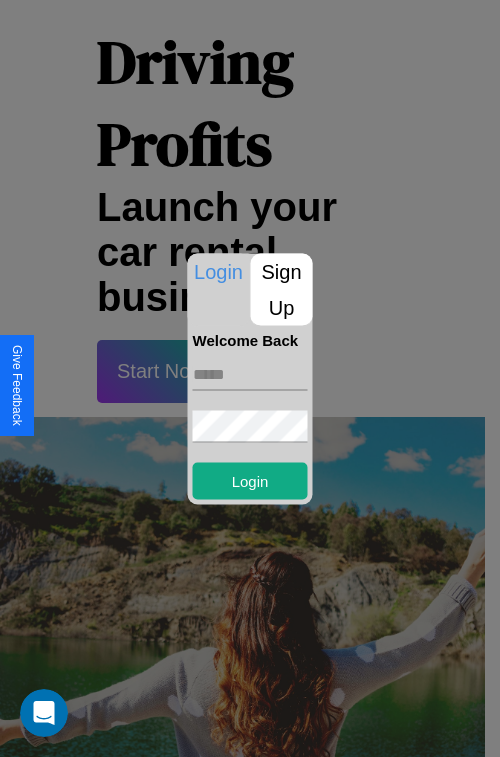 click at bounding box center [250, 374] 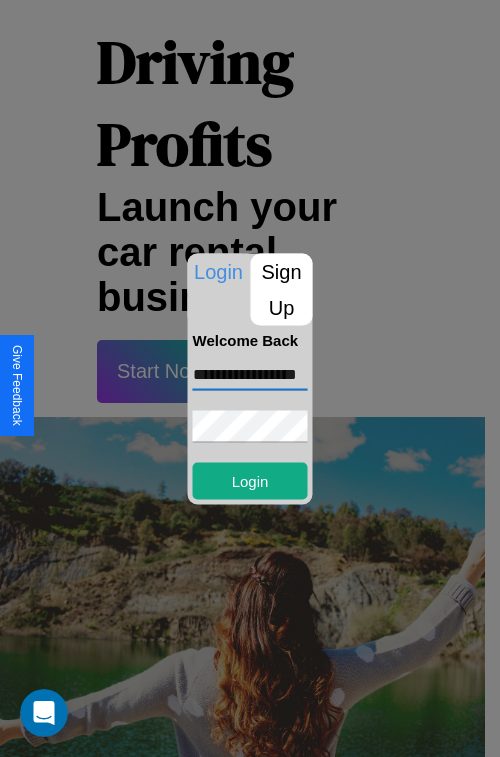 scroll, scrollTop: 0, scrollLeft: 23, axis: horizontal 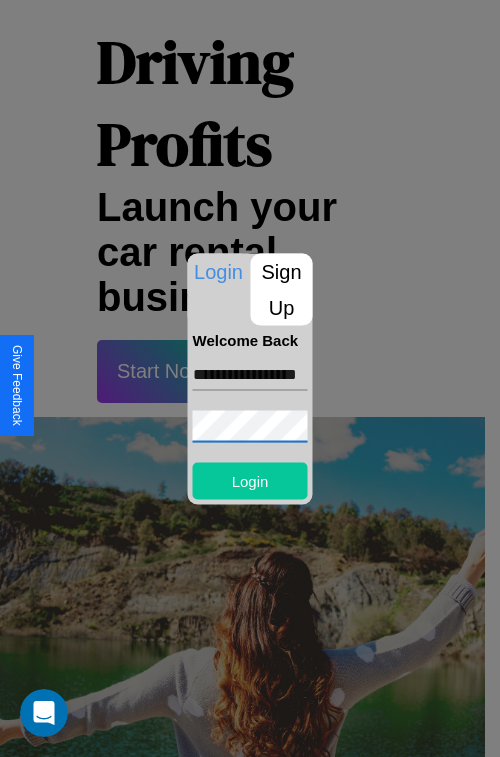 click on "Login" at bounding box center [250, 480] 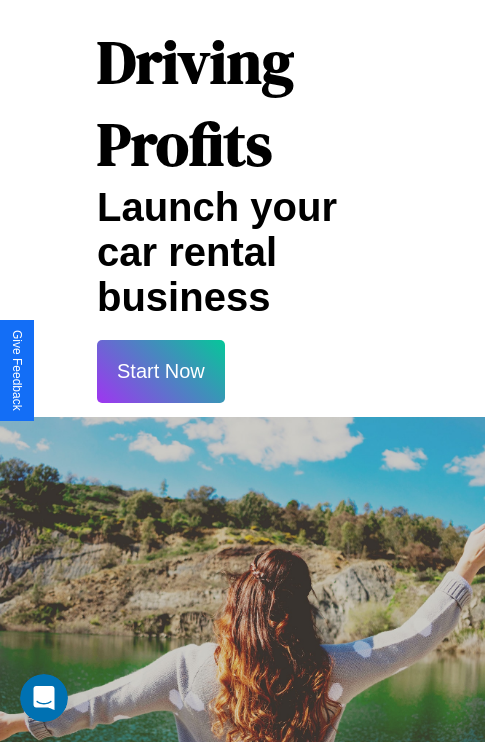 scroll, scrollTop: 37, scrollLeft: 0, axis: vertical 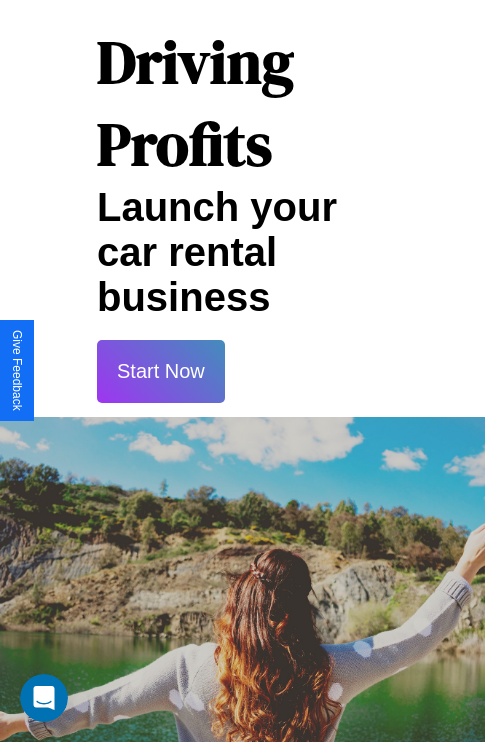 click on "Start Now" at bounding box center [161, 371] 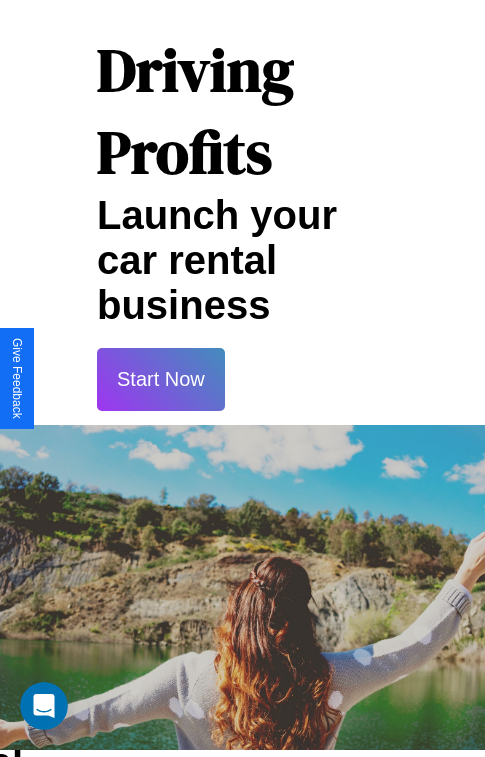 scroll, scrollTop: 0, scrollLeft: 0, axis: both 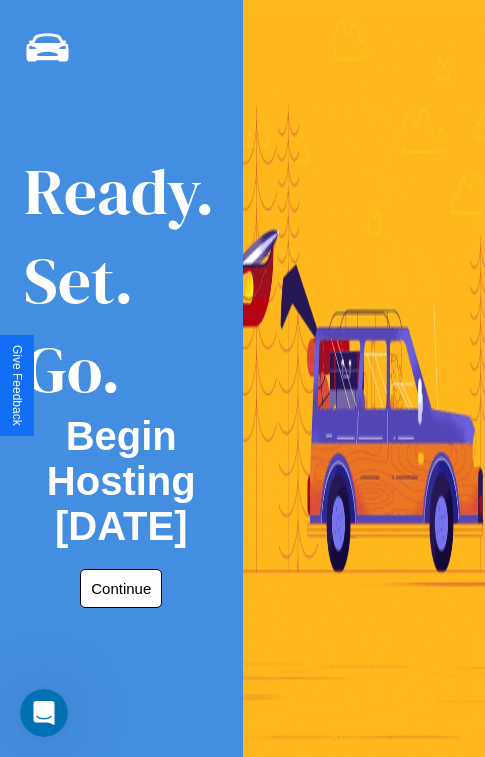 click on "Continue" at bounding box center (121, 588) 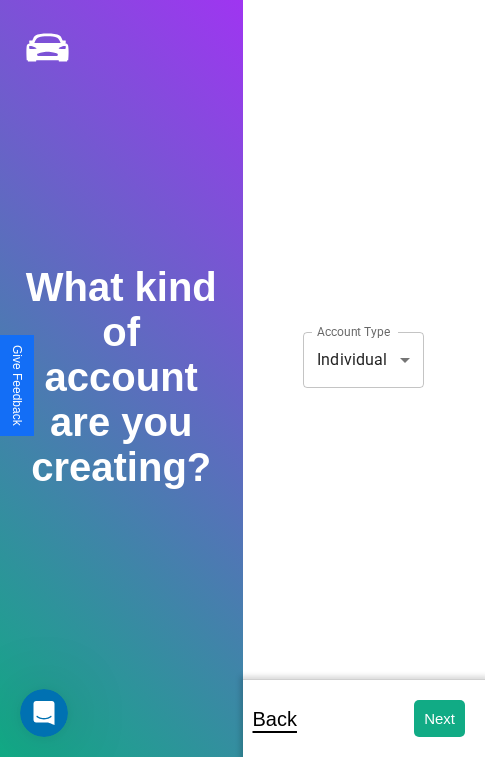 click on "**********" at bounding box center (242, 392) 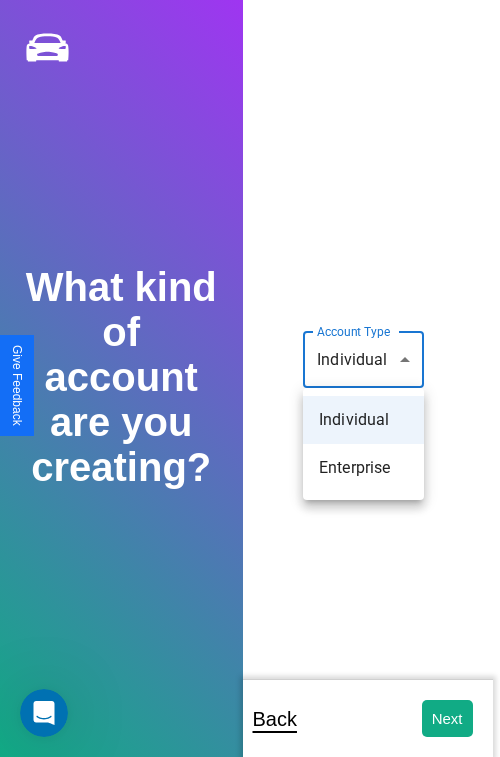 click on "Individual" at bounding box center [363, 420] 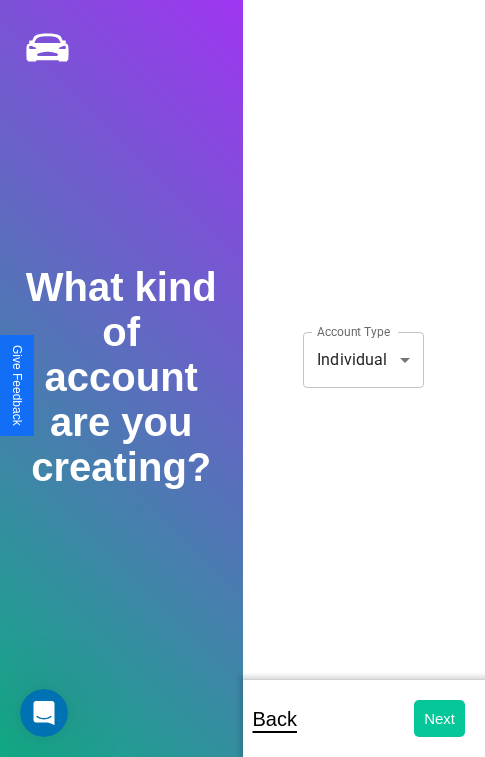 click on "Next" at bounding box center (439, 718) 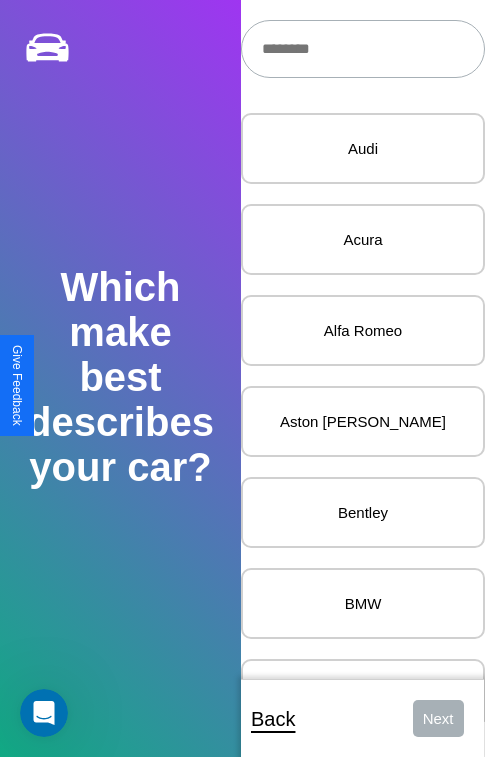 scroll, scrollTop: 27, scrollLeft: 0, axis: vertical 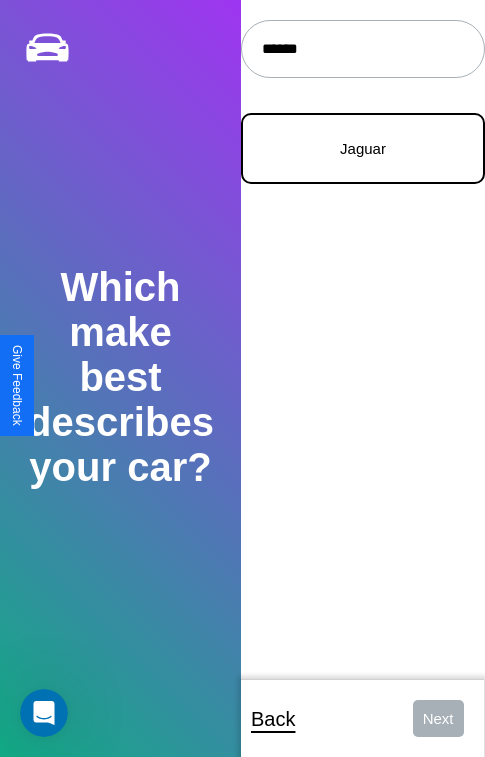 type on "******" 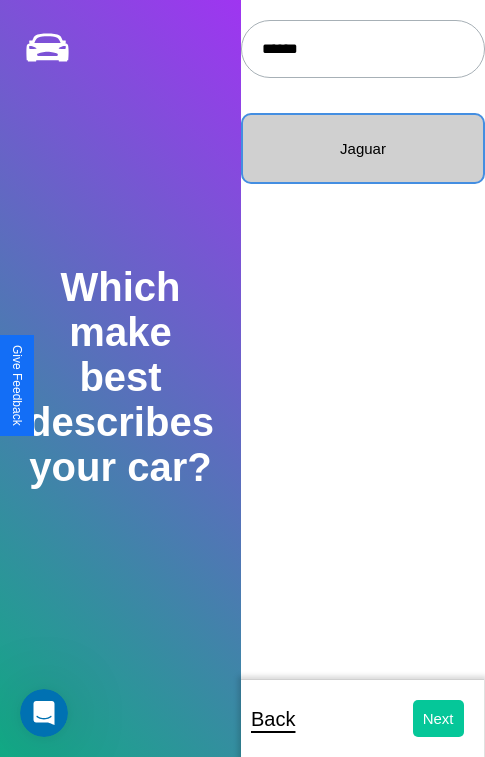 click on "Next" at bounding box center [438, 718] 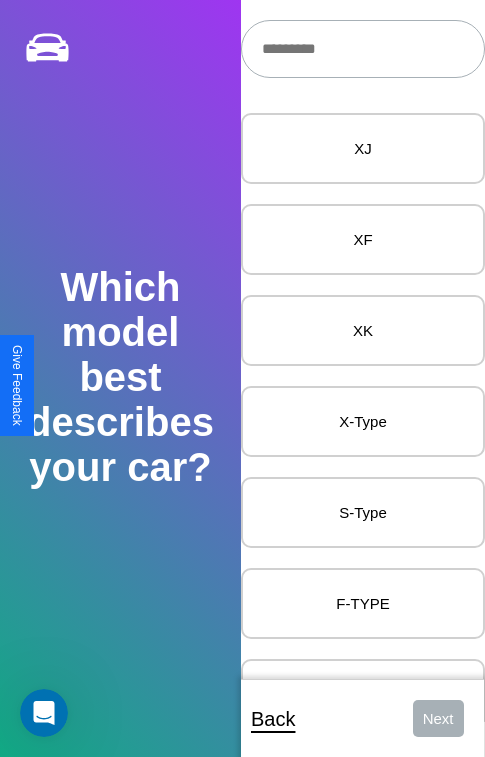 click at bounding box center [363, 49] 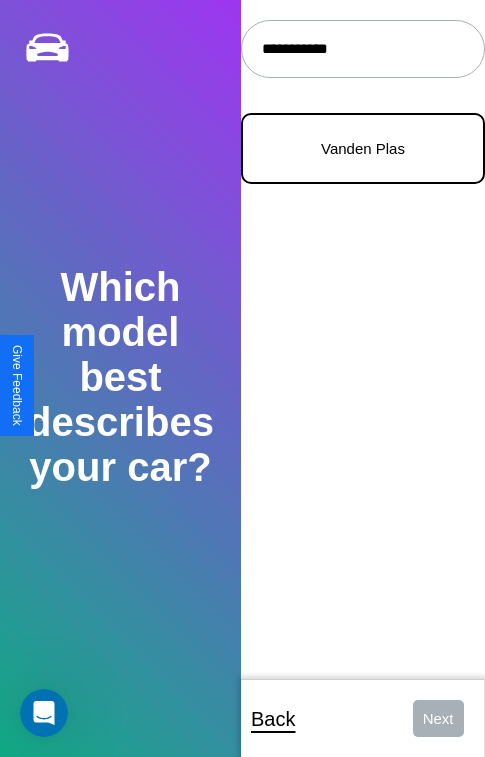 type on "**********" 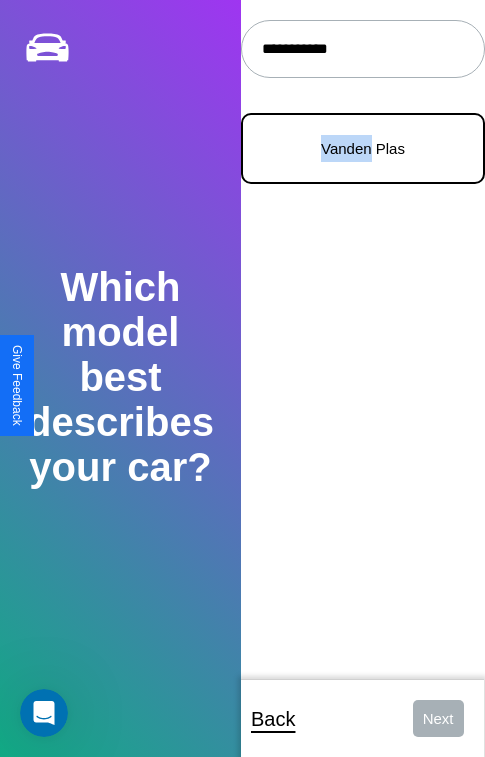 click on "Vanden Plas" at bounding box center (363, 148) 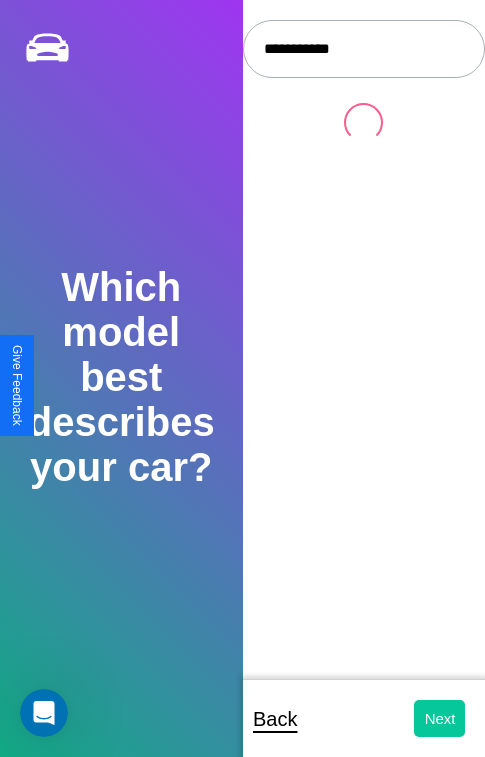 click on "Next" at bounding box center [439, 718] 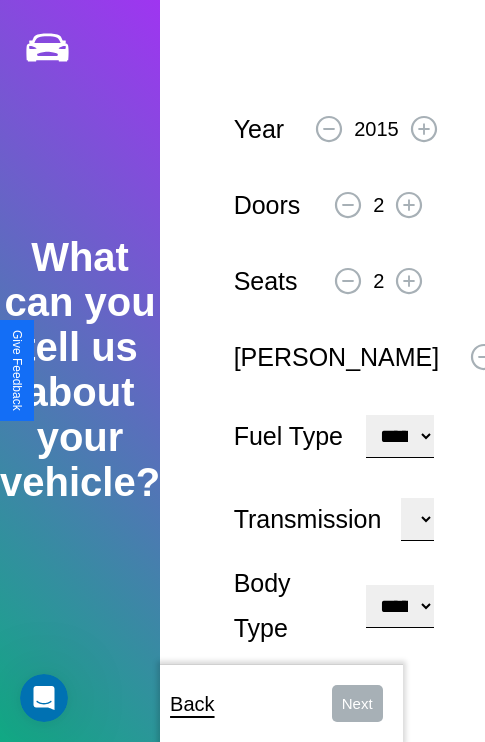 click 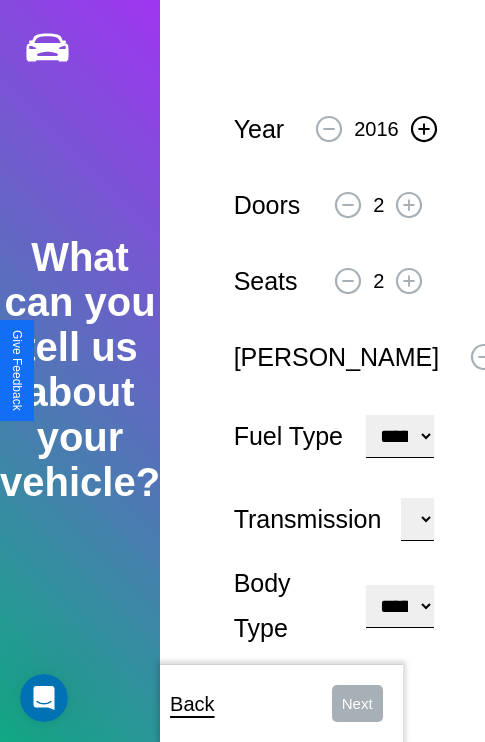 click 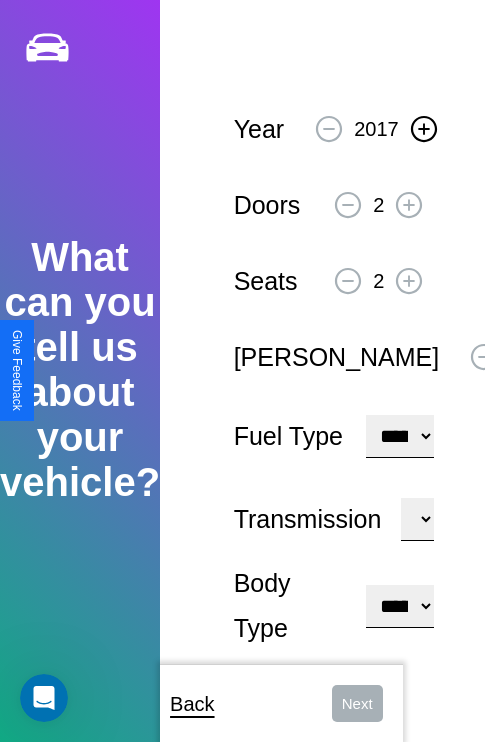 click 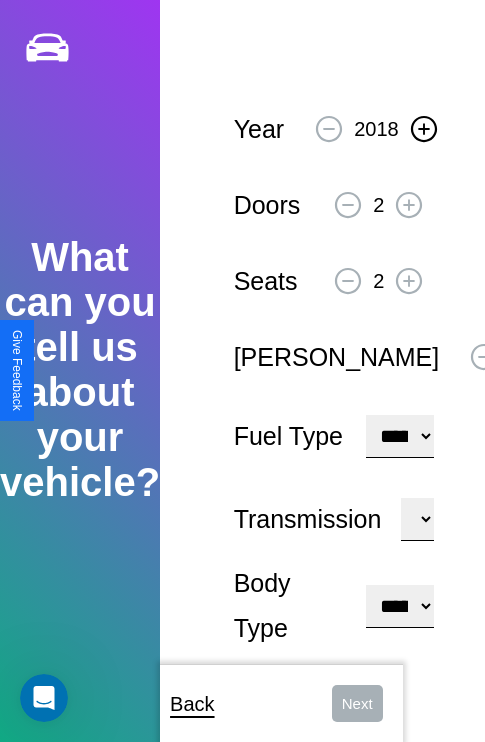 click 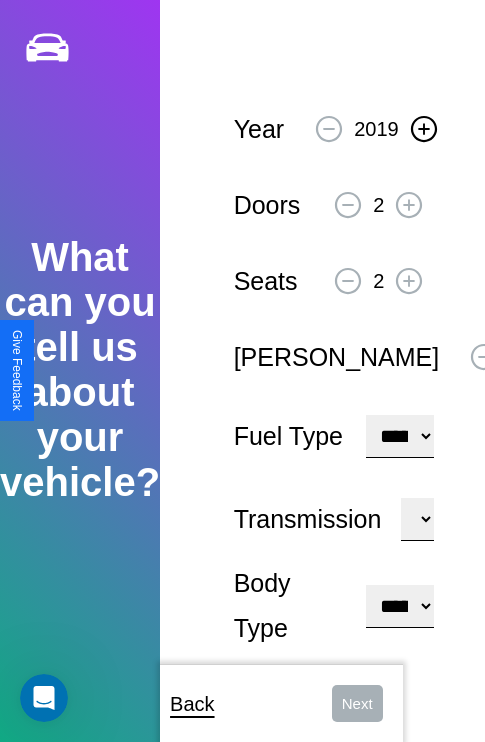 click 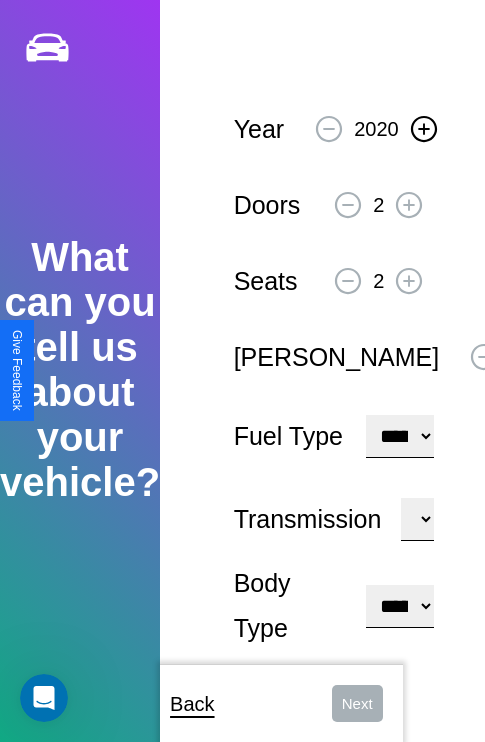 click 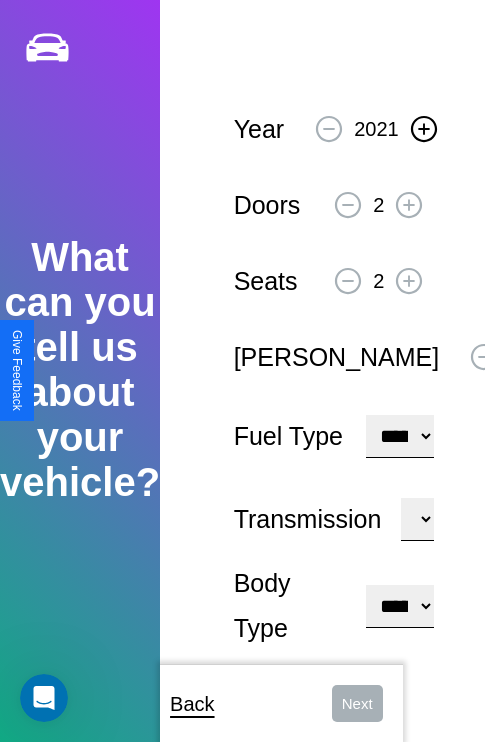click 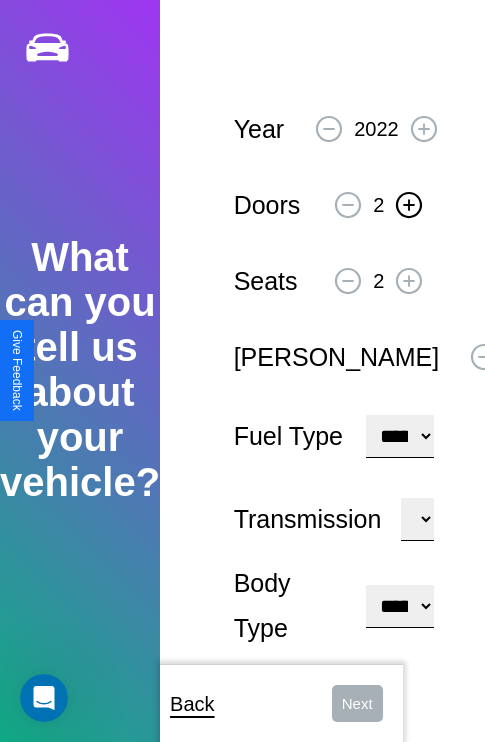 click 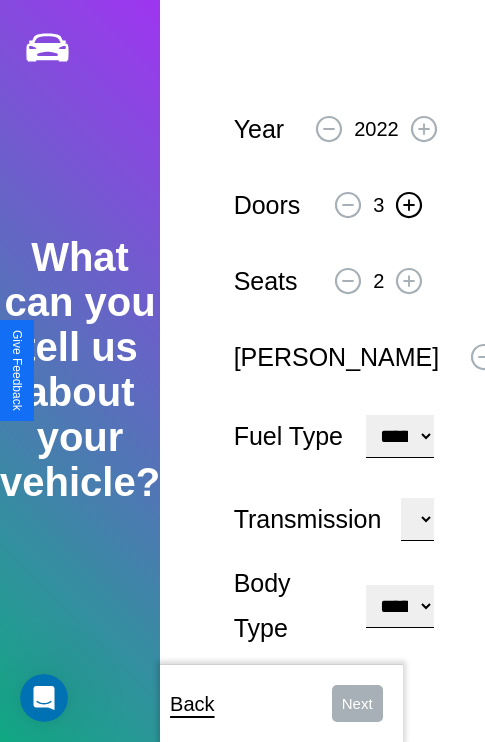 click 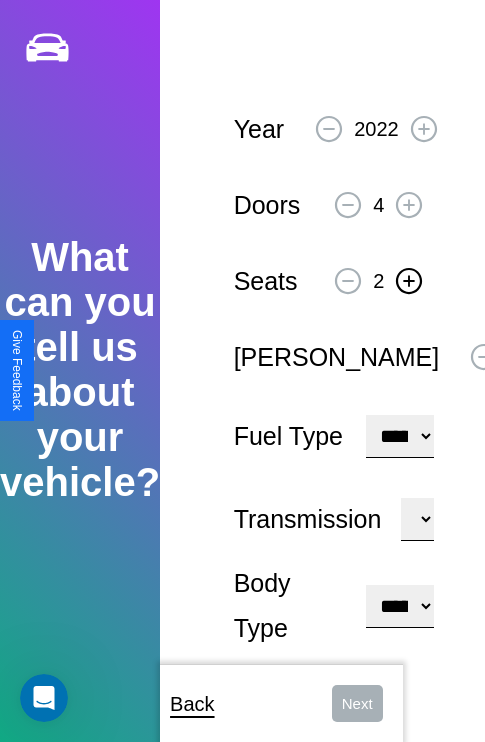 click 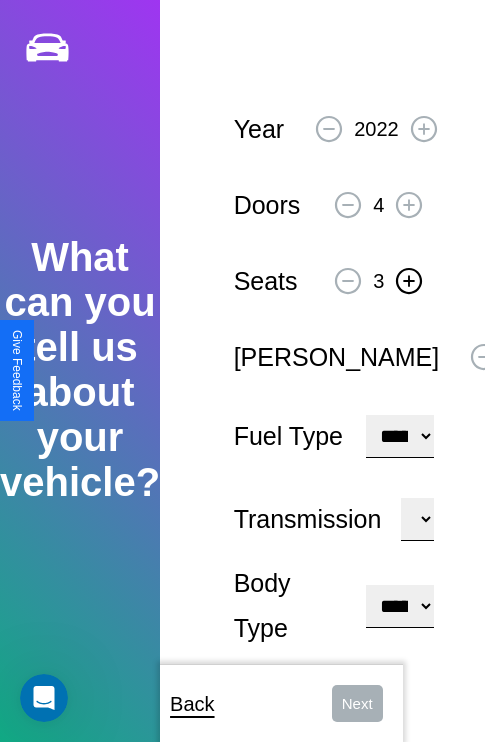 click 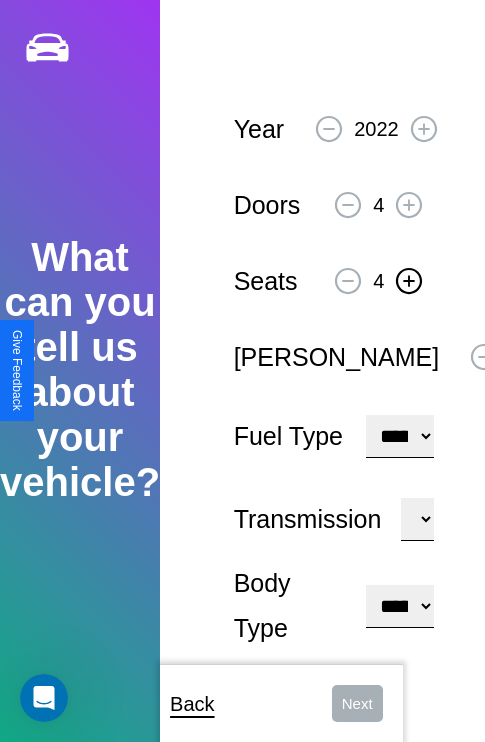 click 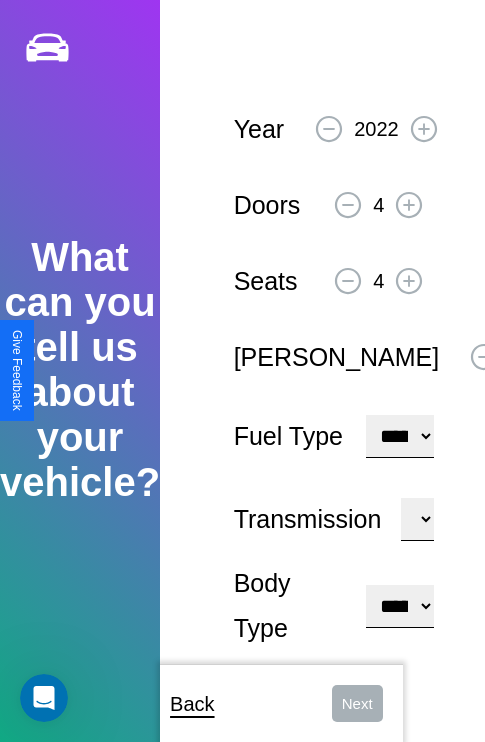 click 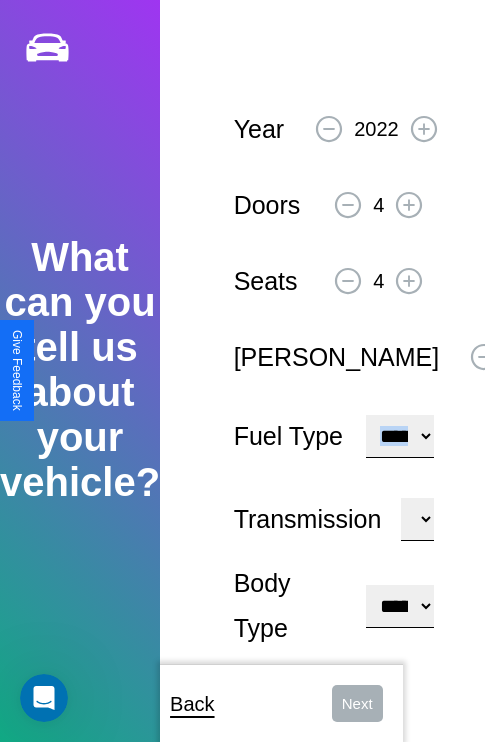 click on "**********" at bounding box center [400, 436] 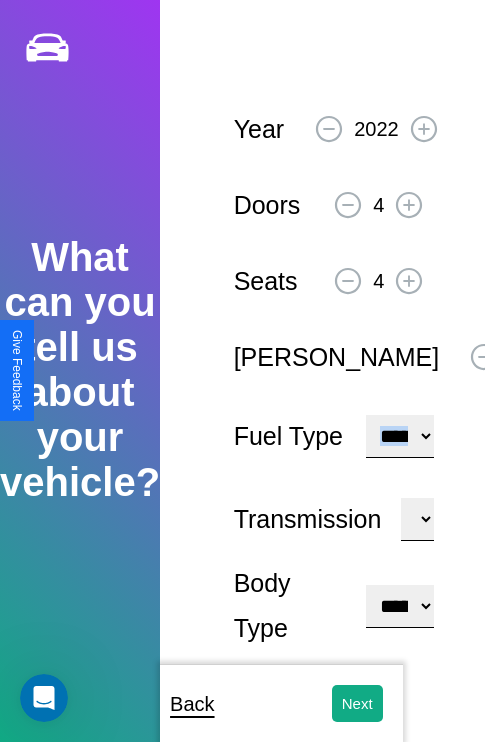 click on "**********" at bounding box center (400, 606) 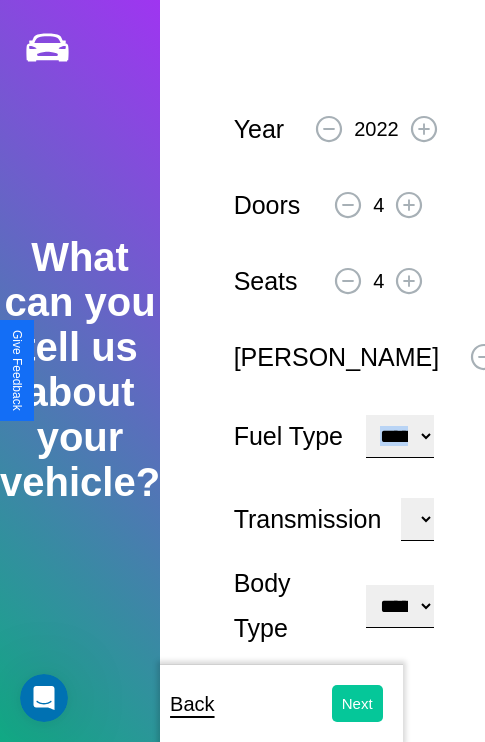 click on "Next" at bounding box center (357, 703) 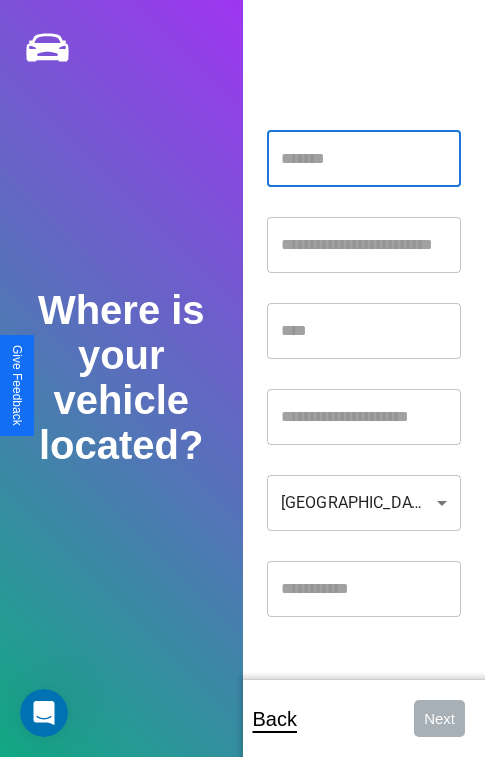 click at bounding box center [364, 159] 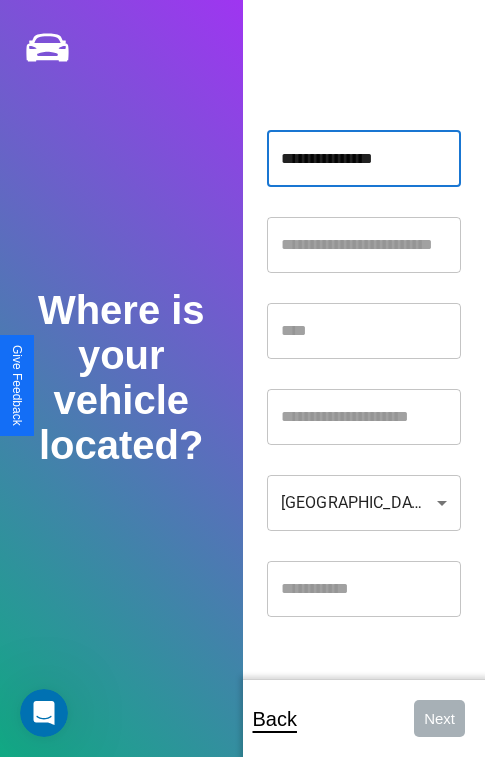 type on "**********" 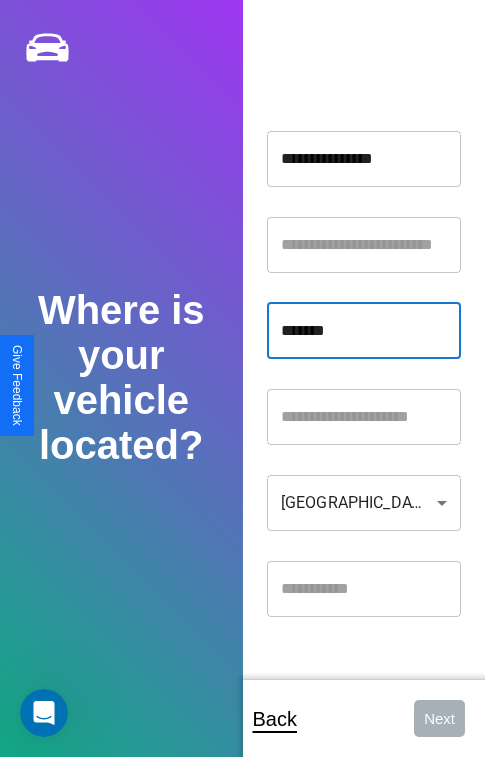 type on "*******" 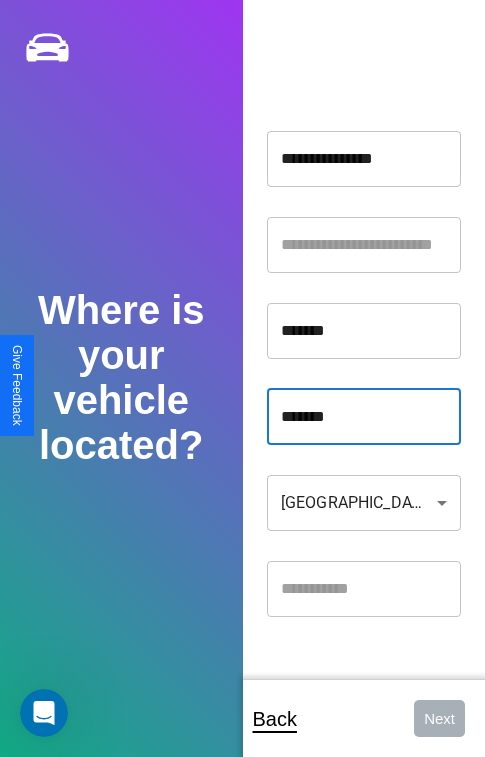 type on "*******" 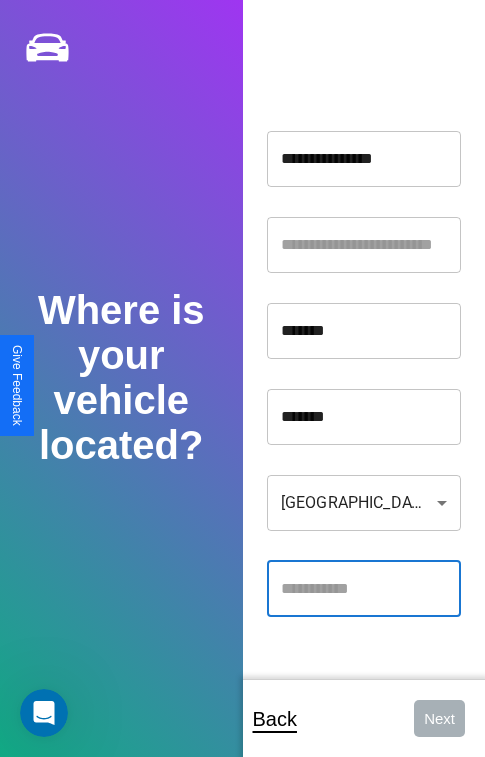 click at bounding box center (364, 589) 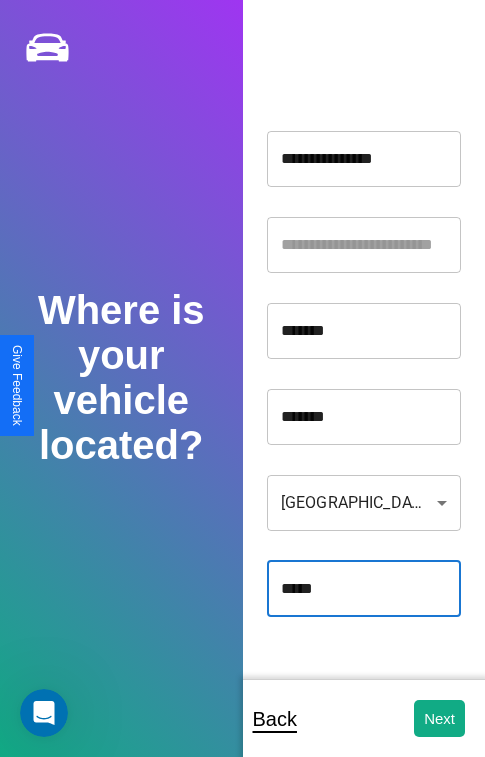 type on "*****" 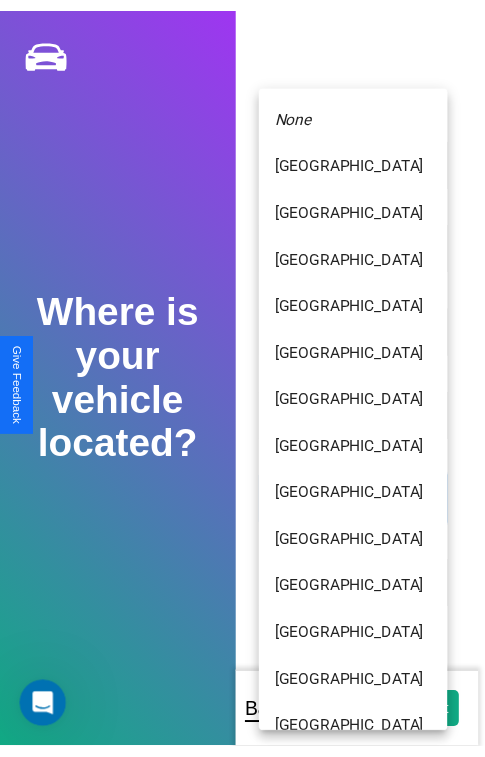 scroll, scrollTop: 459, scrollLeft: 0, axis: vertical 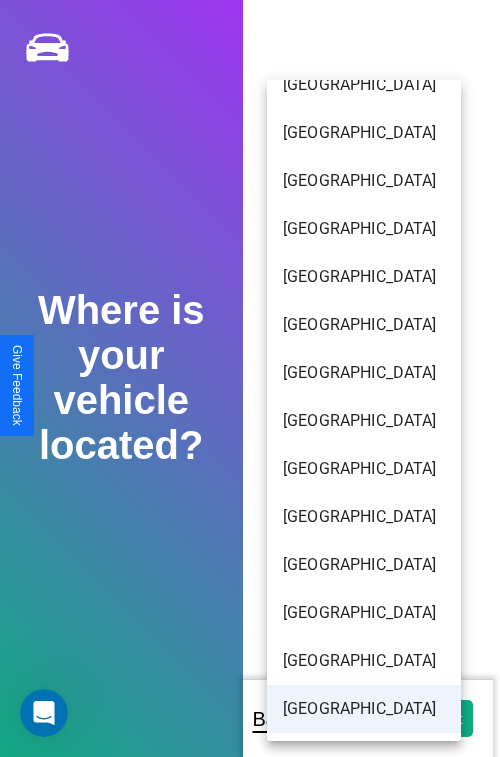 click on "[GEOGRAPHIC_DATA]" at bounding box center (364, 709) 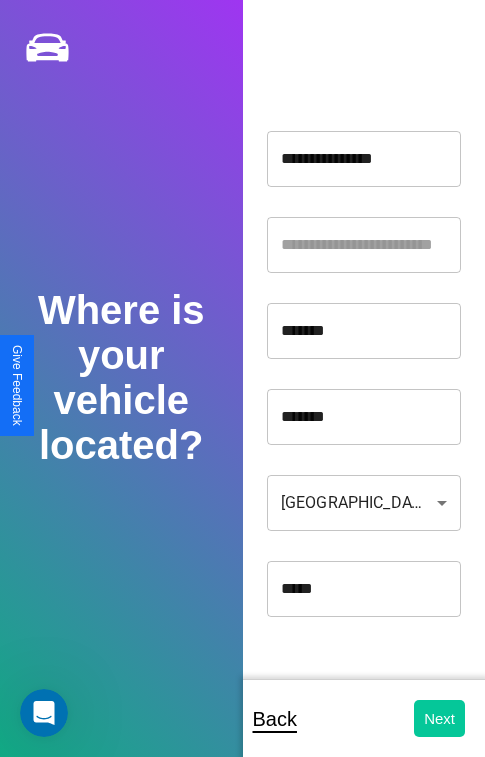 click on "Next" at bounding box center (439, 718) 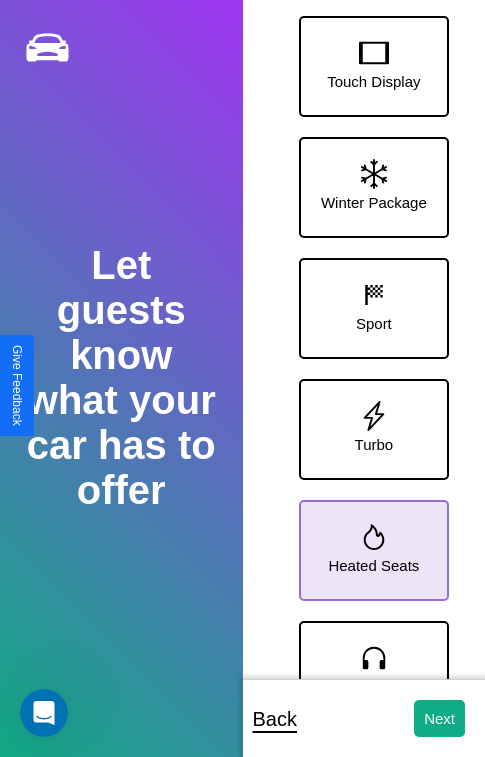 click 